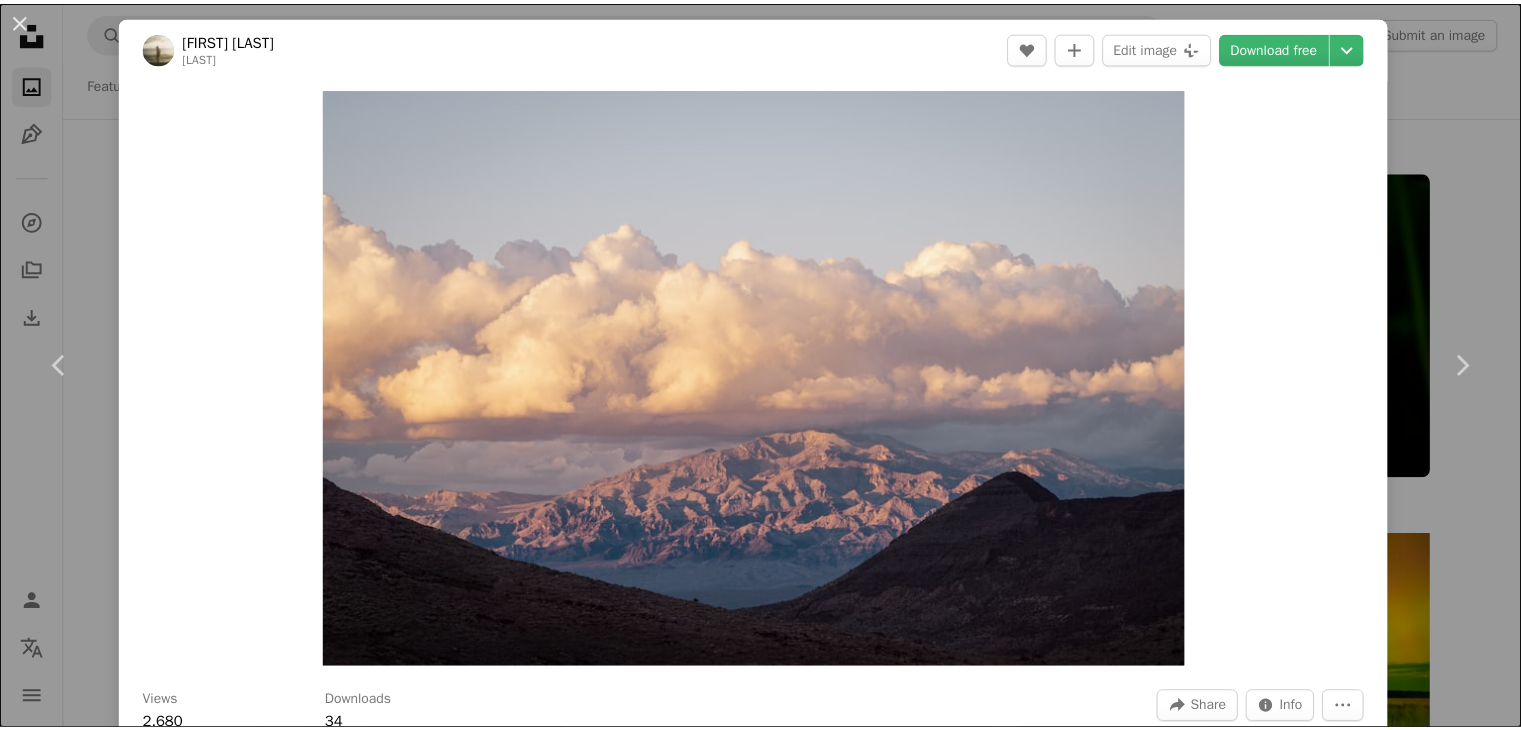 scroll, scrollTop: 17170, scrollLeft: 0, axis: vertical 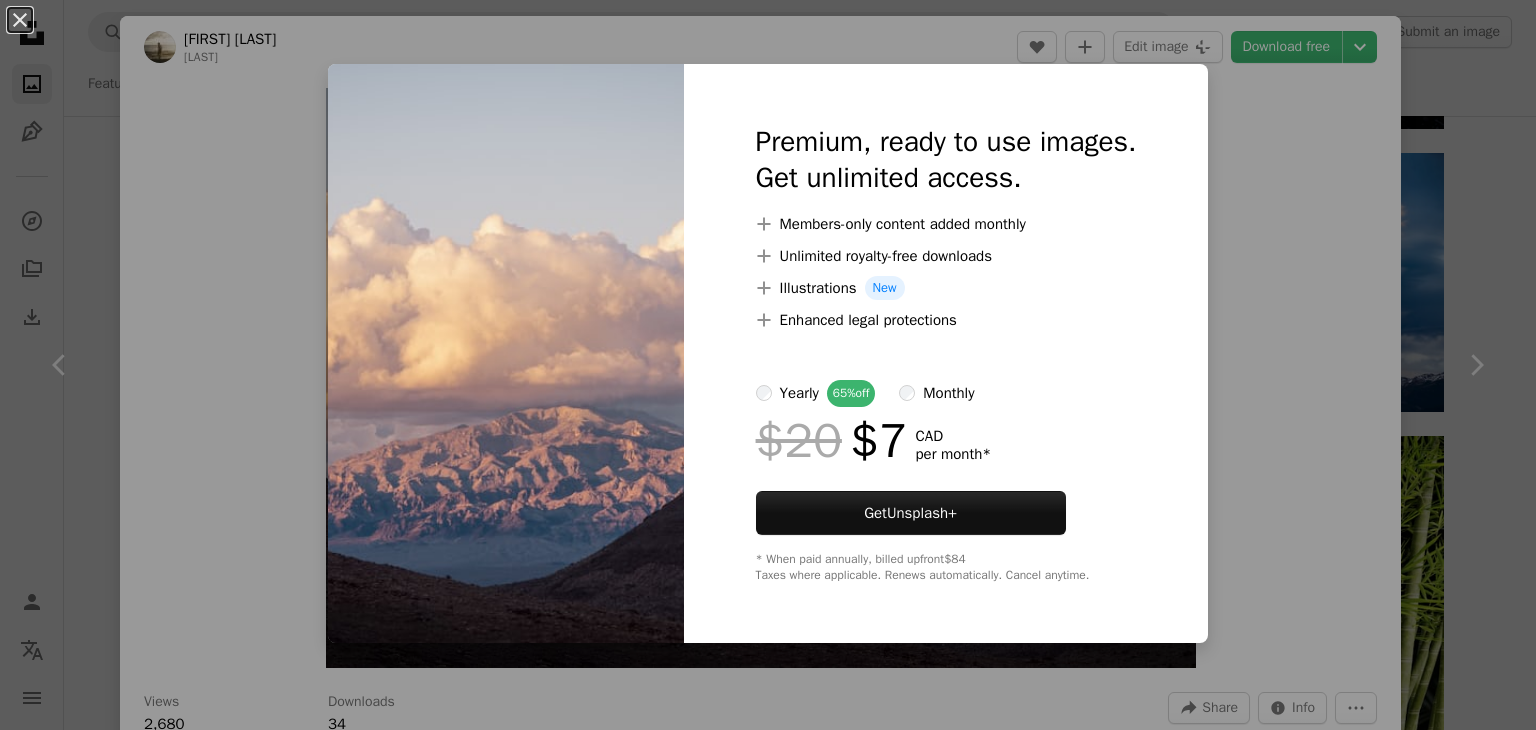 click on "An X shape Premium, ready to use images. Get unlimited access. A plus sign Members-only content added monthly A plus sign Unlimited royalty-free downloads A plus sign Illustrations  New A plus sign Enhanced legal protections yearly 65%  off monthly $20   $7 CAD per month * Get  Unsplash+ * When paid annually, billed upfront  $84 Taxes where applicable. Renews automatically. Cancel anytime." at bounding box center (768, 365) 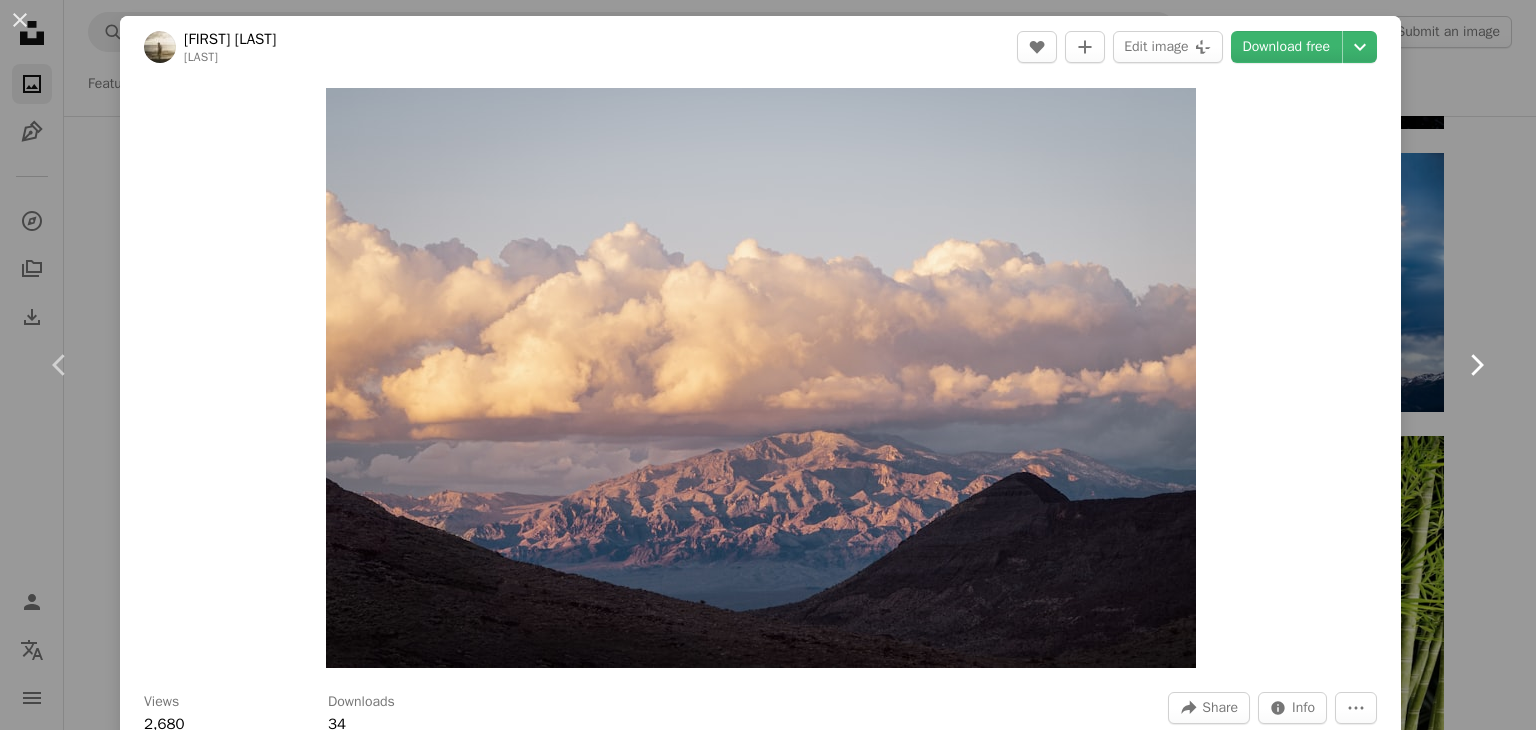 click on "Chevron right" at bounding box center (1476, 365) 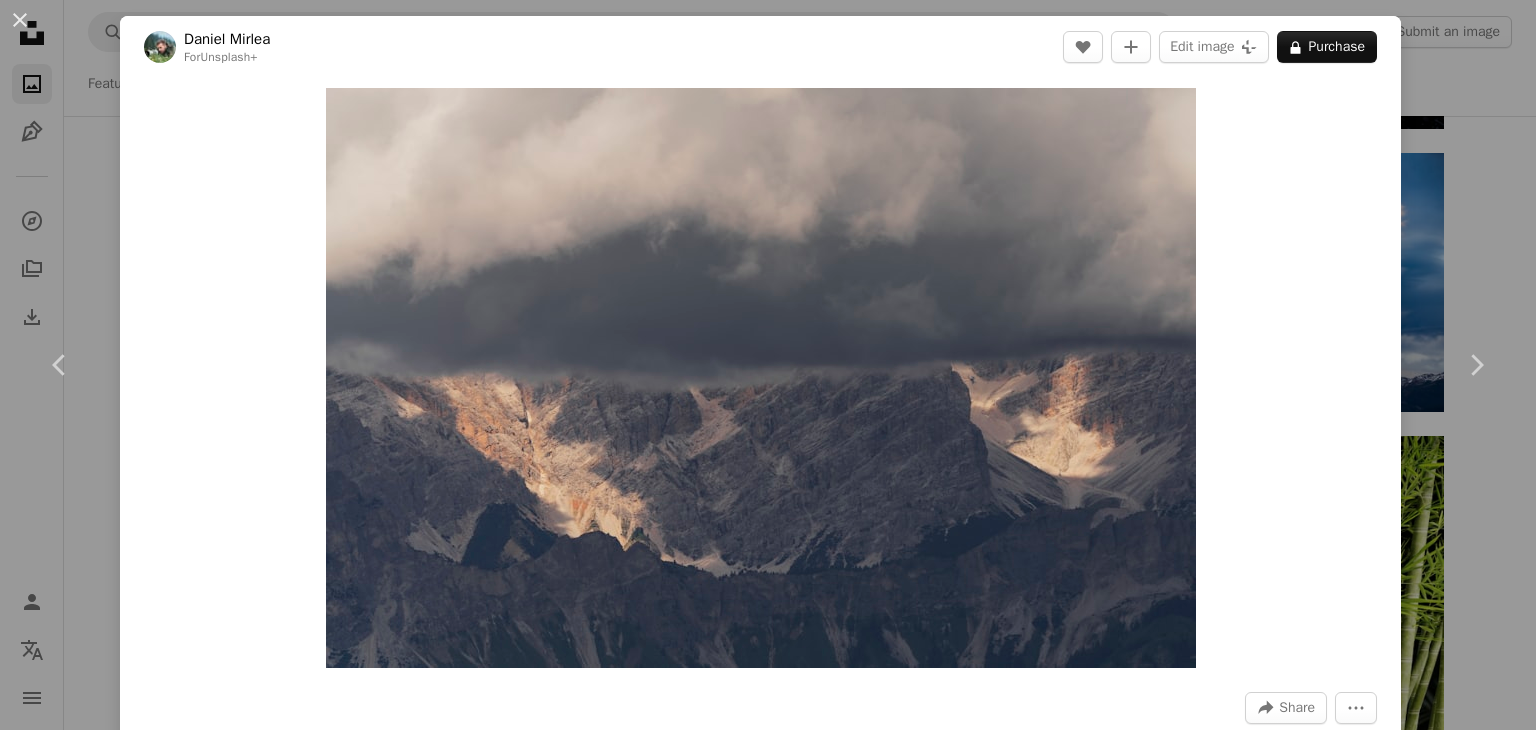 click on "Unsplash logo Unsplash Home A photo Pen Tool A compass A stack of folders Download Photos Chevron down Person Localization icon navigation menu A magnifying glass Visual search Get Unsplash+ Log in Submit an image Featured Featured Wallpapers Nature 3D Renders Textures Travel Film People Architecture & Interiors Street Photography Experimental Nature Curated by  Unsplash This category showcases the beauty of nature and wildlife, from vast landscapes to macro details, transporting viewers into the outdoors. Submit to  Nature –– –––– –––– – –––– –––– –   –– –––– ––– ––  ––– ––– –– –––. Top contributors Marek Piwnicki marekpiwnicki Wolfgang Hasselmann wolfgang_hasselmann Annie Spratt anniespratt Francesco Ungaro francesco_ungaro Featured Takashi Miyazaki Nature Curated by  Unsplash This category showcases the beauty of nature and wildlife, from vast landscapes to macro details, transporting viewers into the outdoors. Submit to" at bounding box center [768, -6738] 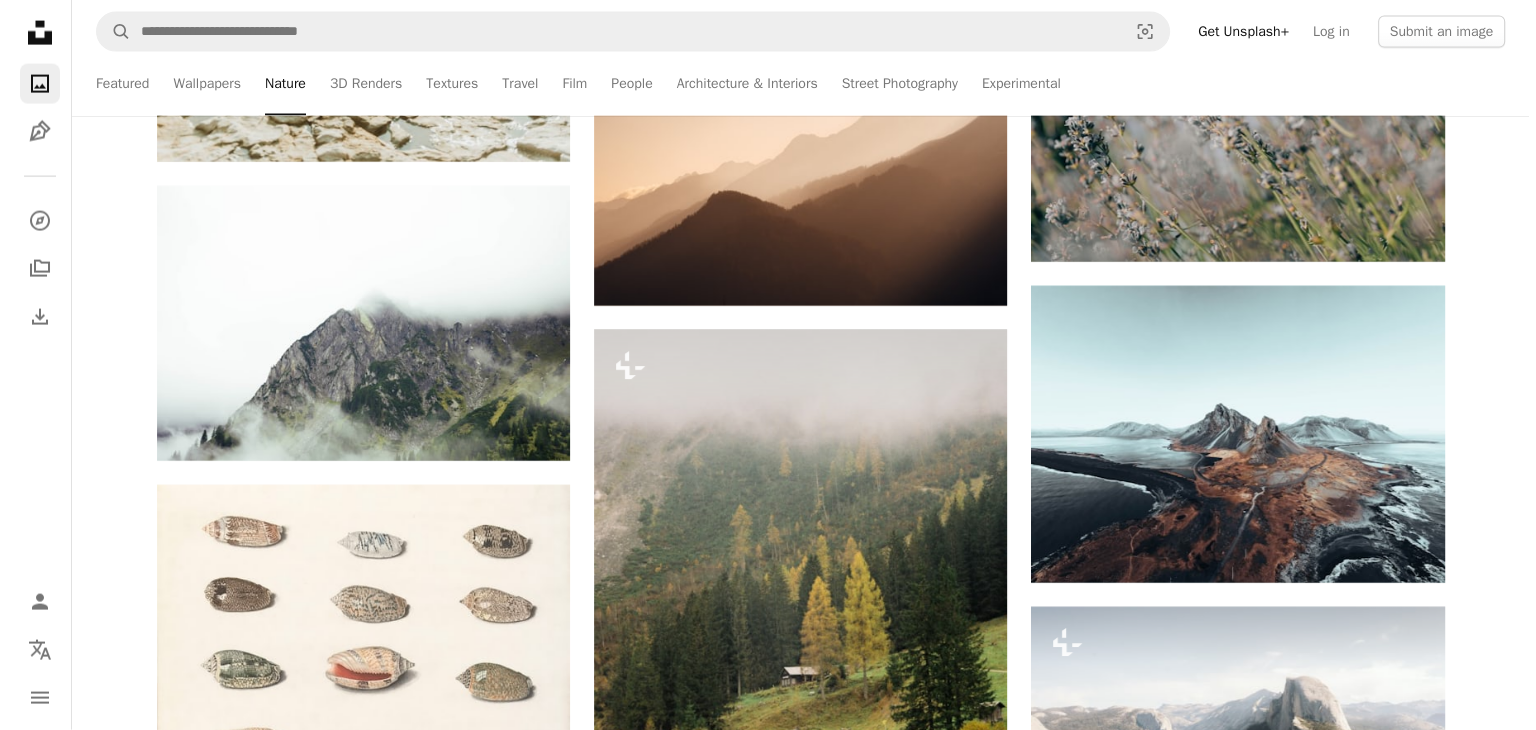 scroll, scrollTop: 19776, scrollLeft: 0, axis: vertical 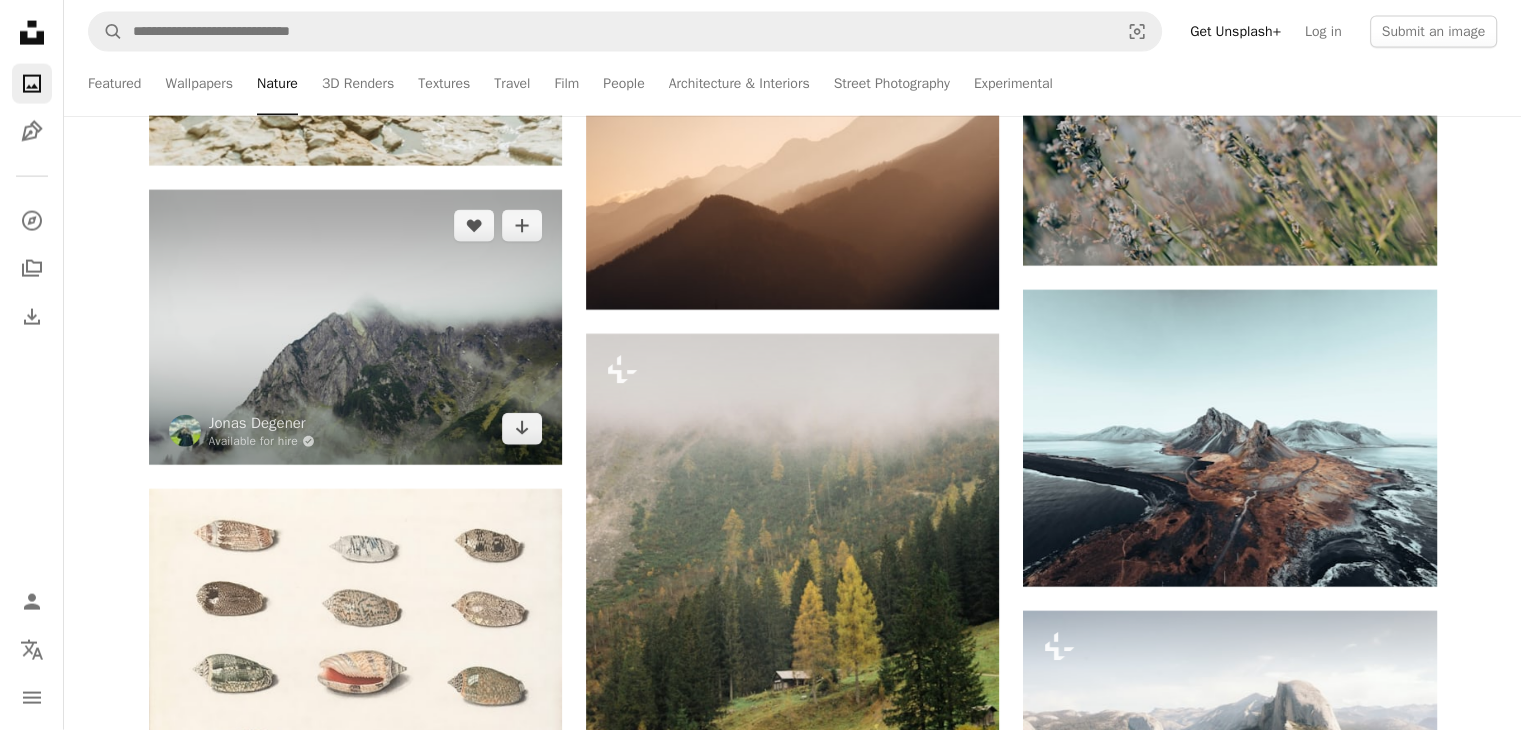 click at bounding box center [355, 327] 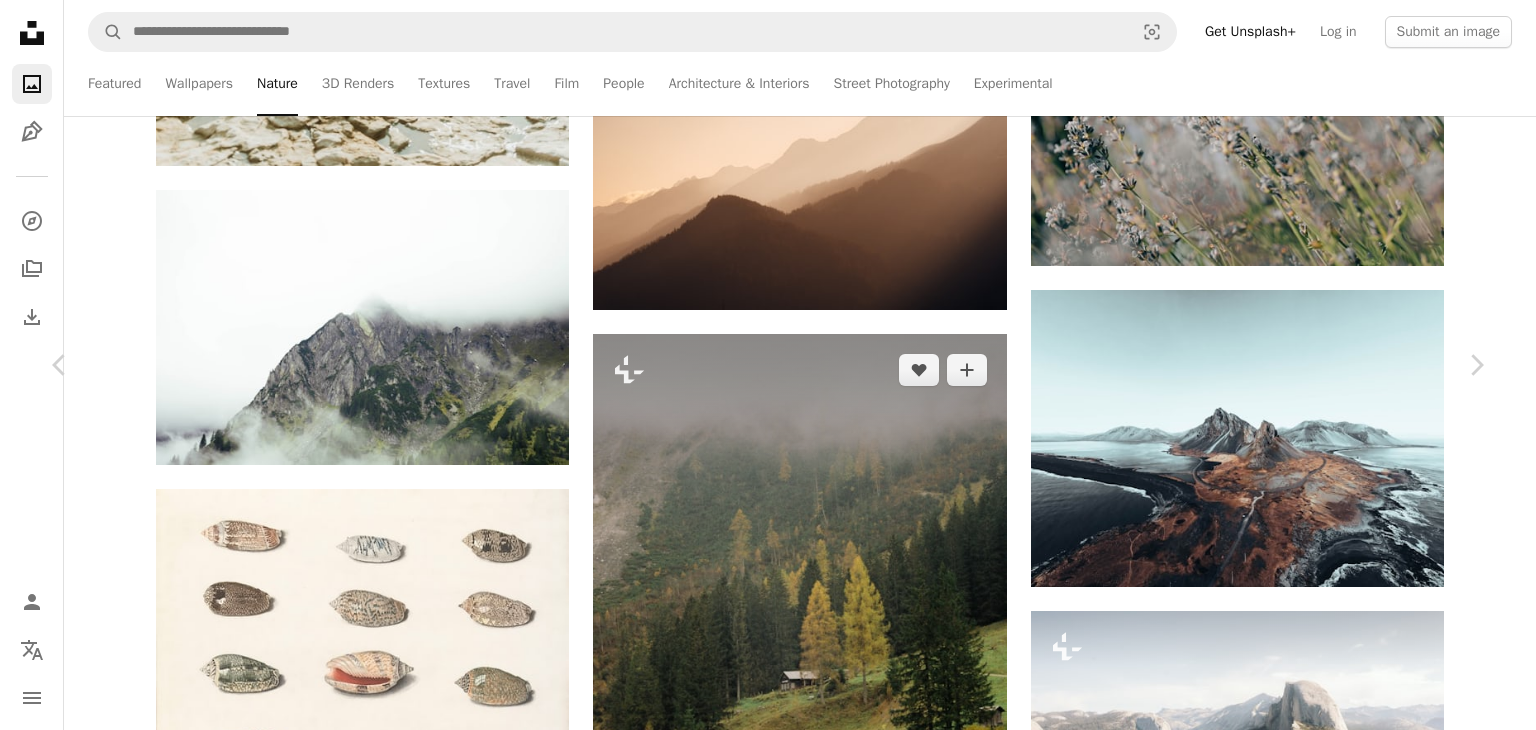 scroll, scrollTop: 256, scrollLeft: 0, axis: vertical 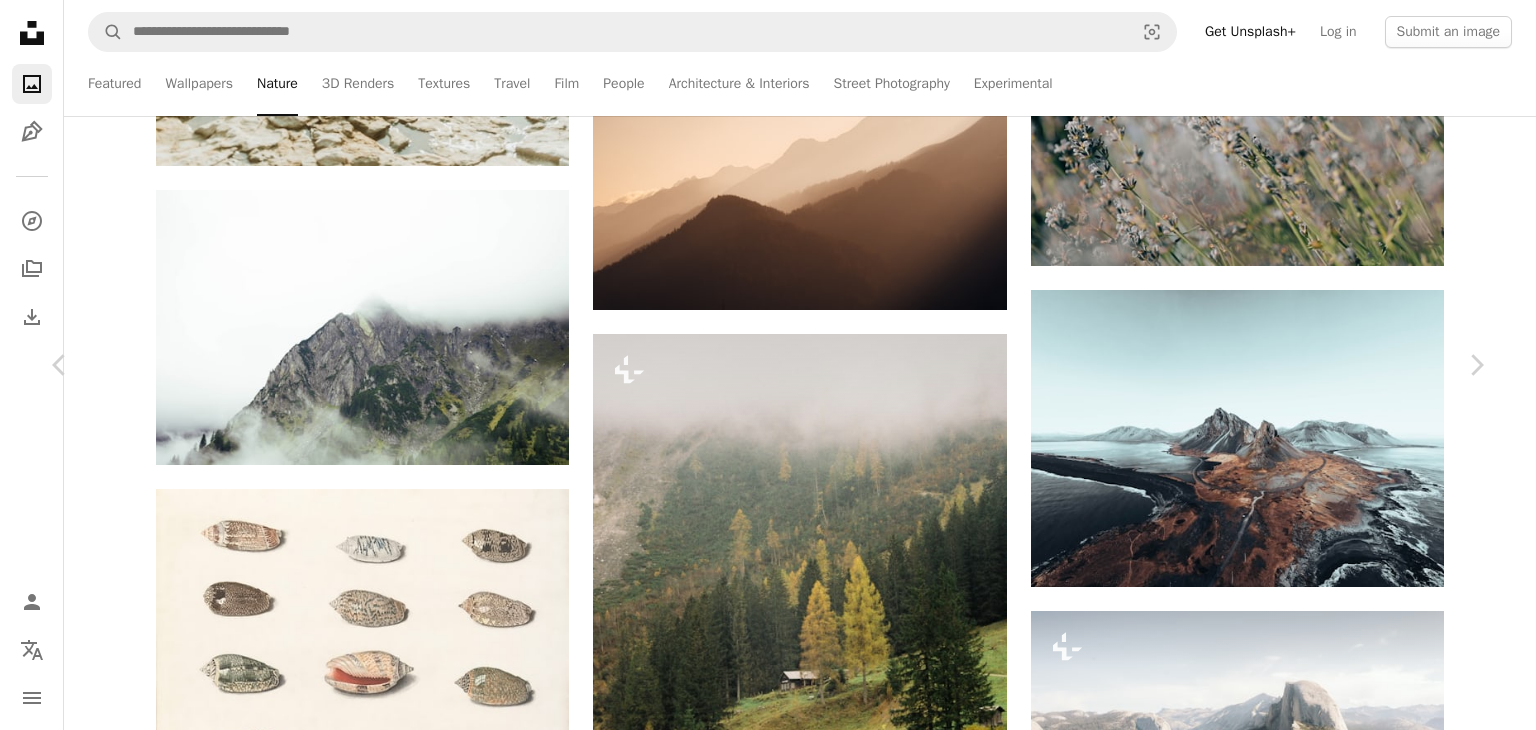 click at bounding box center [761, 4169] 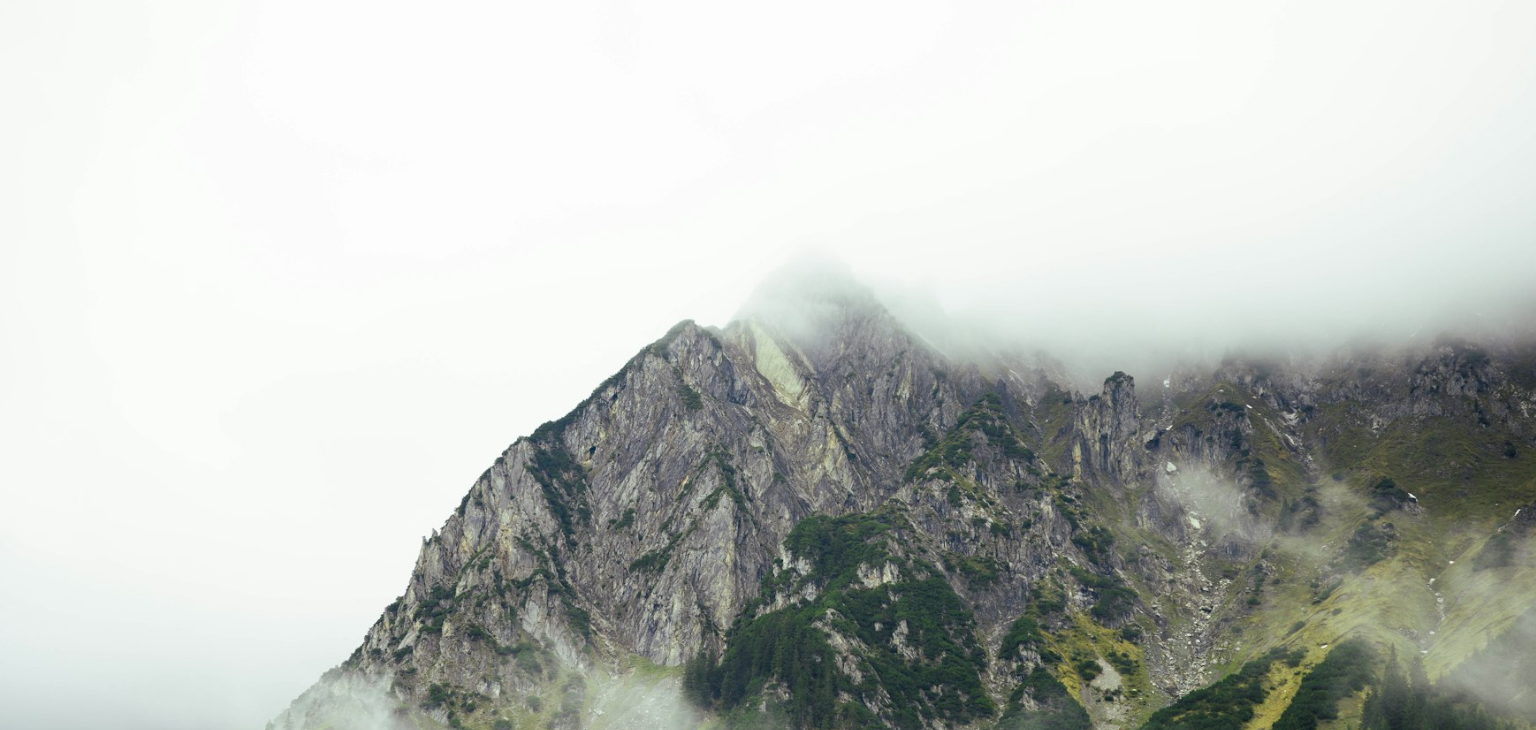 scroll, scrollTop: 272, scrollLeft: 0, axis: vertical 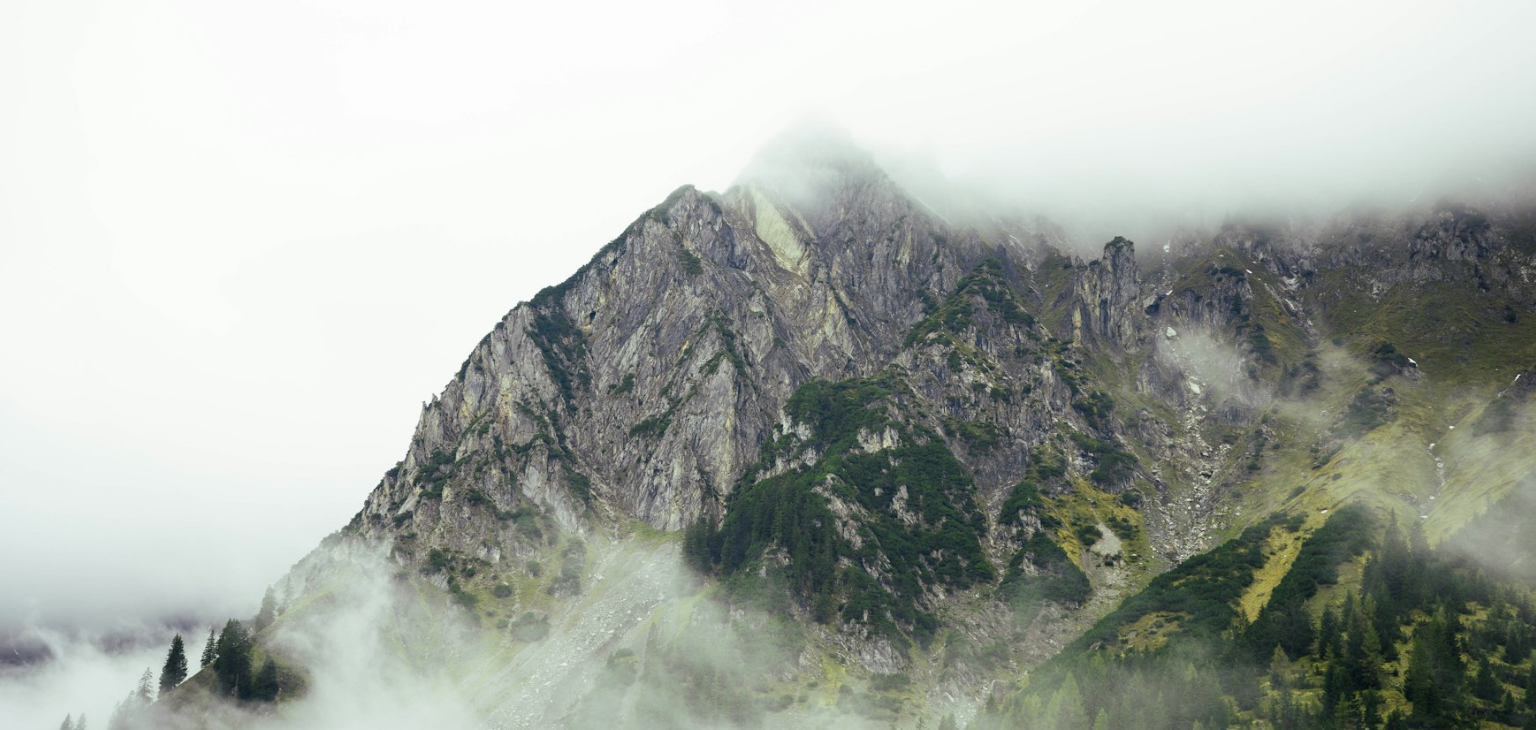 click at bounding box center (768, 239) 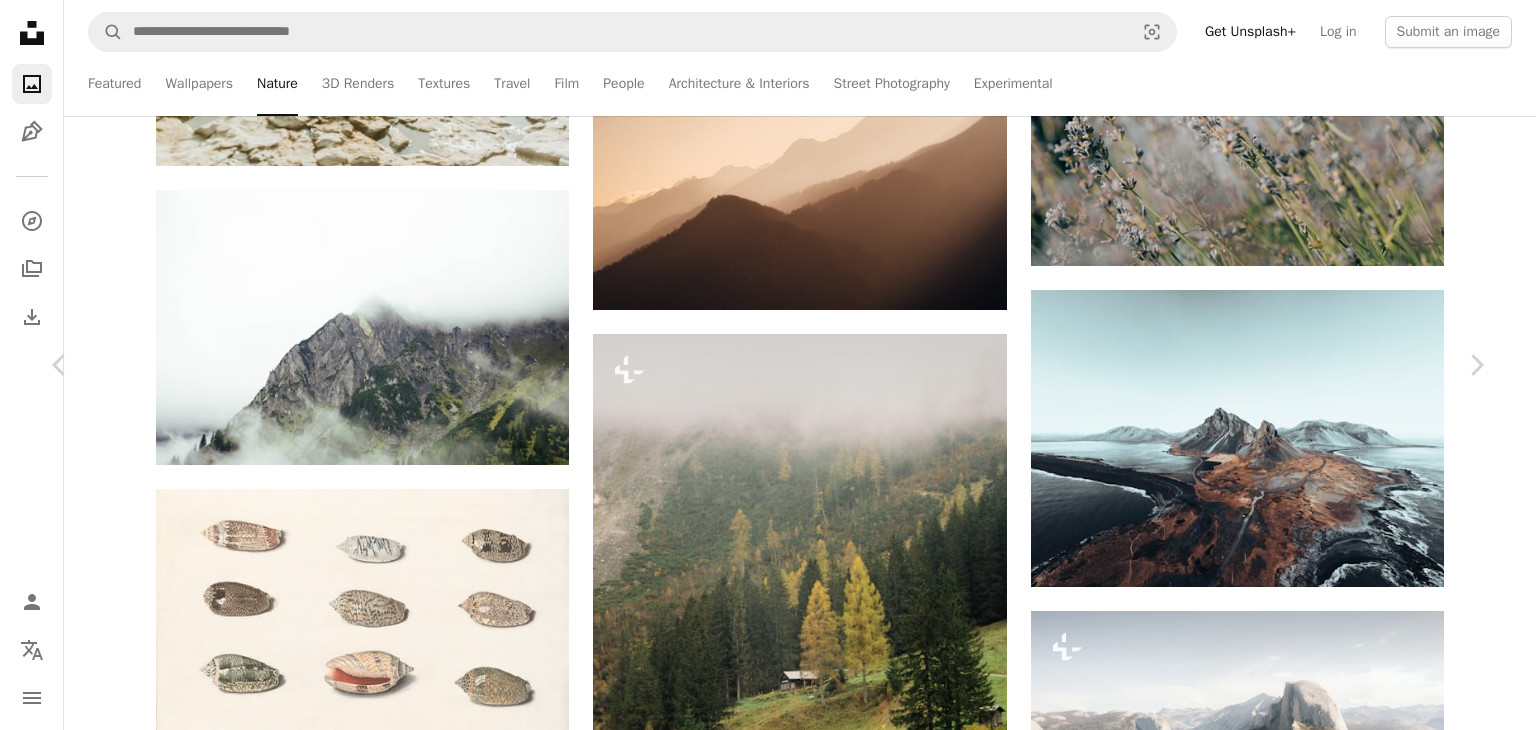 scroll, scrollTop: 88, scrollLeft: 0, axis: vertical 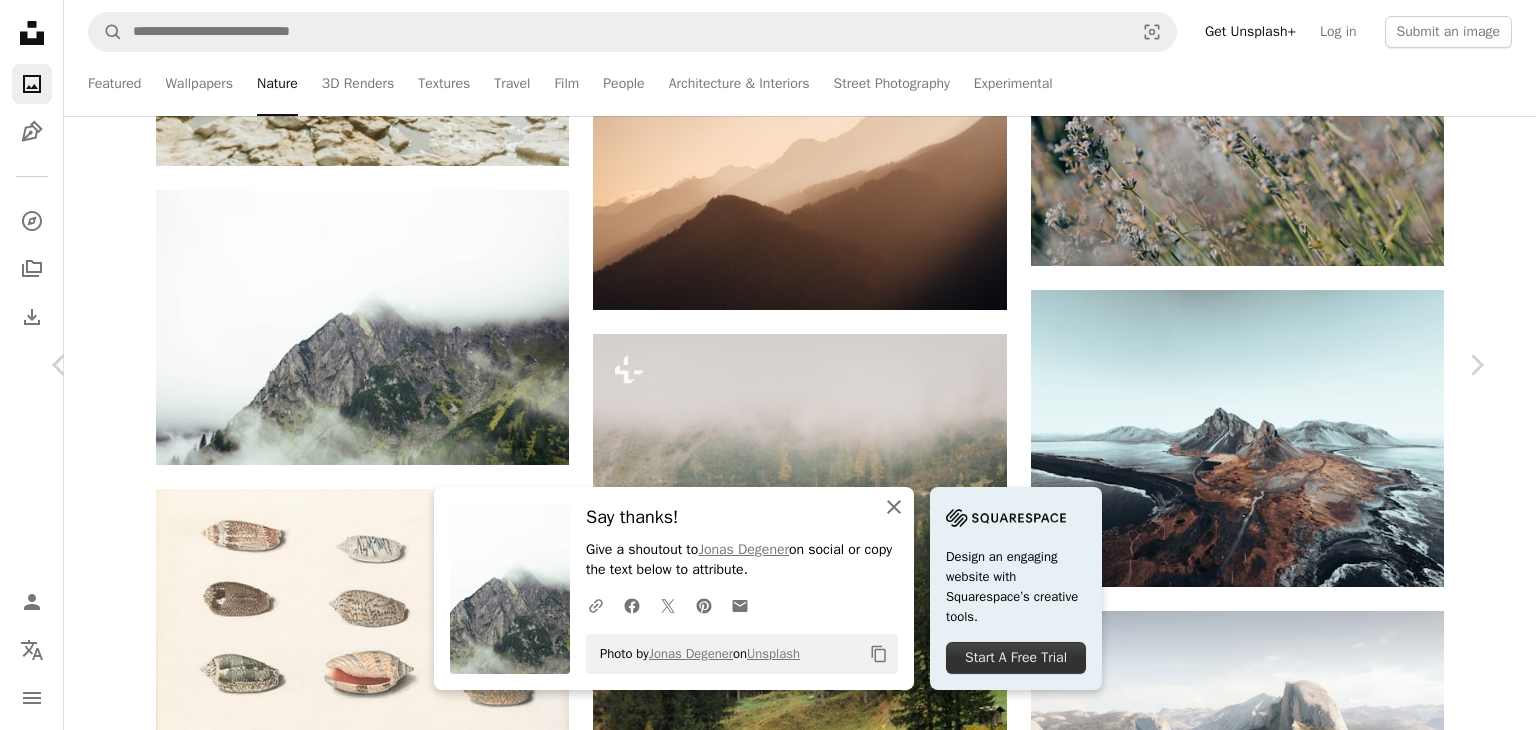 click 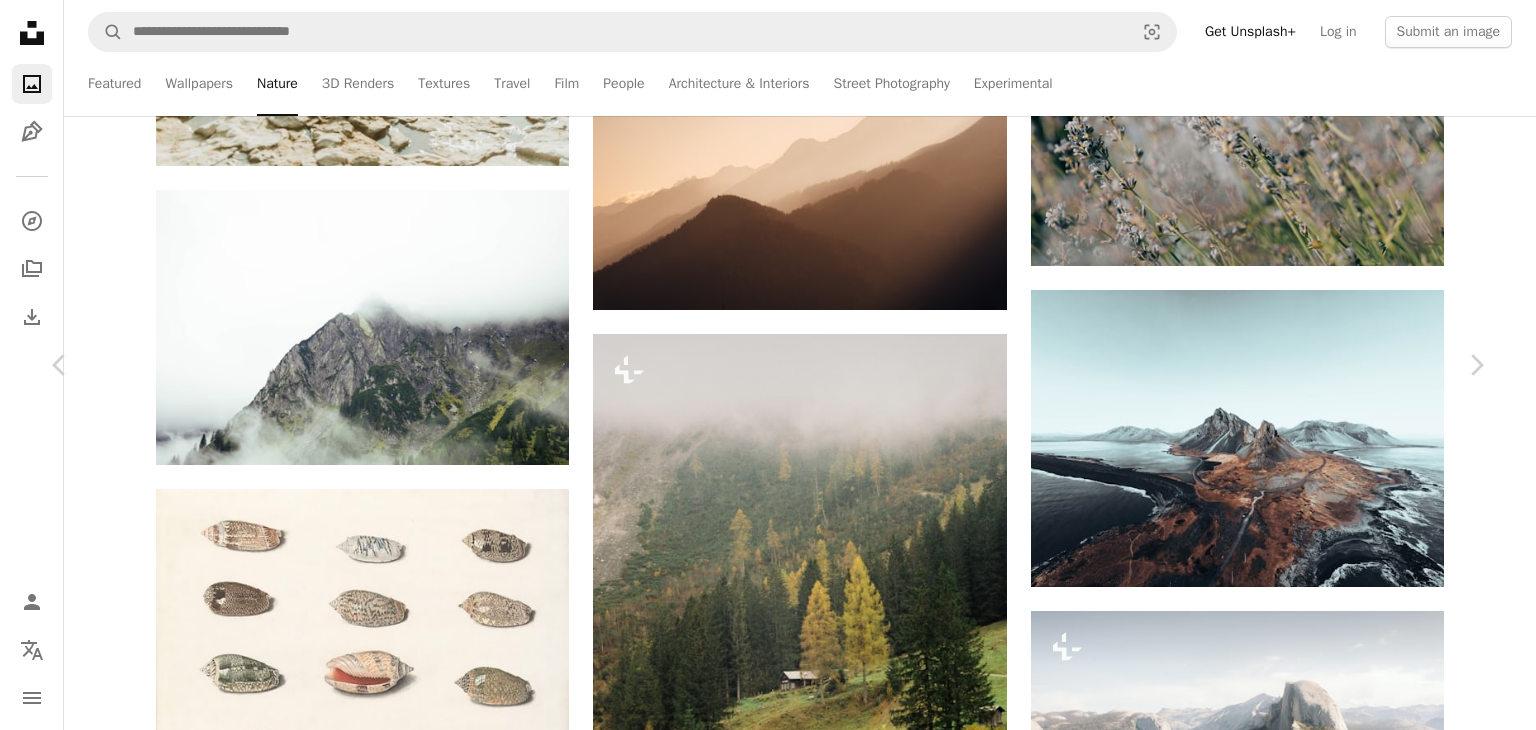 scroll, scrollTop: 1098, scrollLeft: 0, axis: vertical 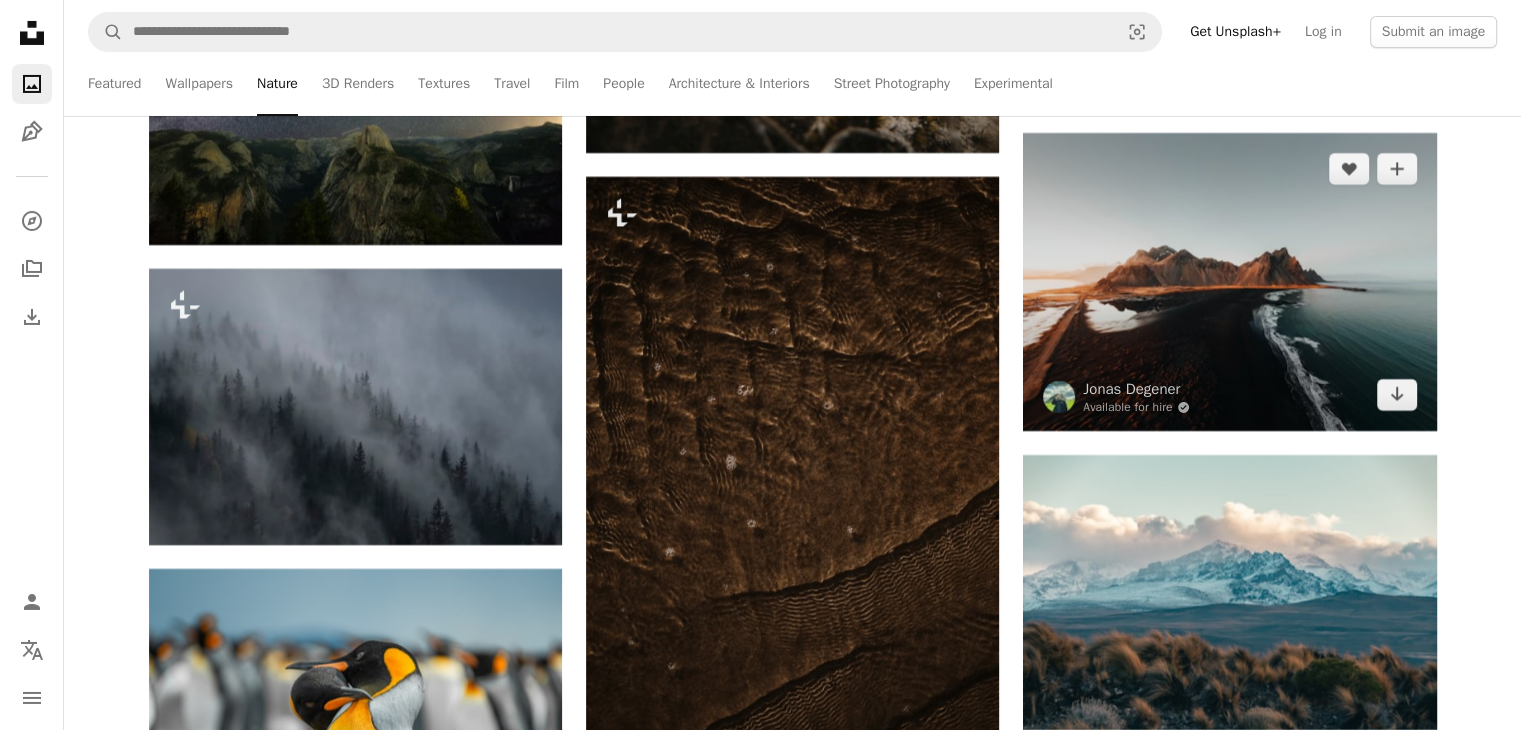click at bounding box center [1229, 282] 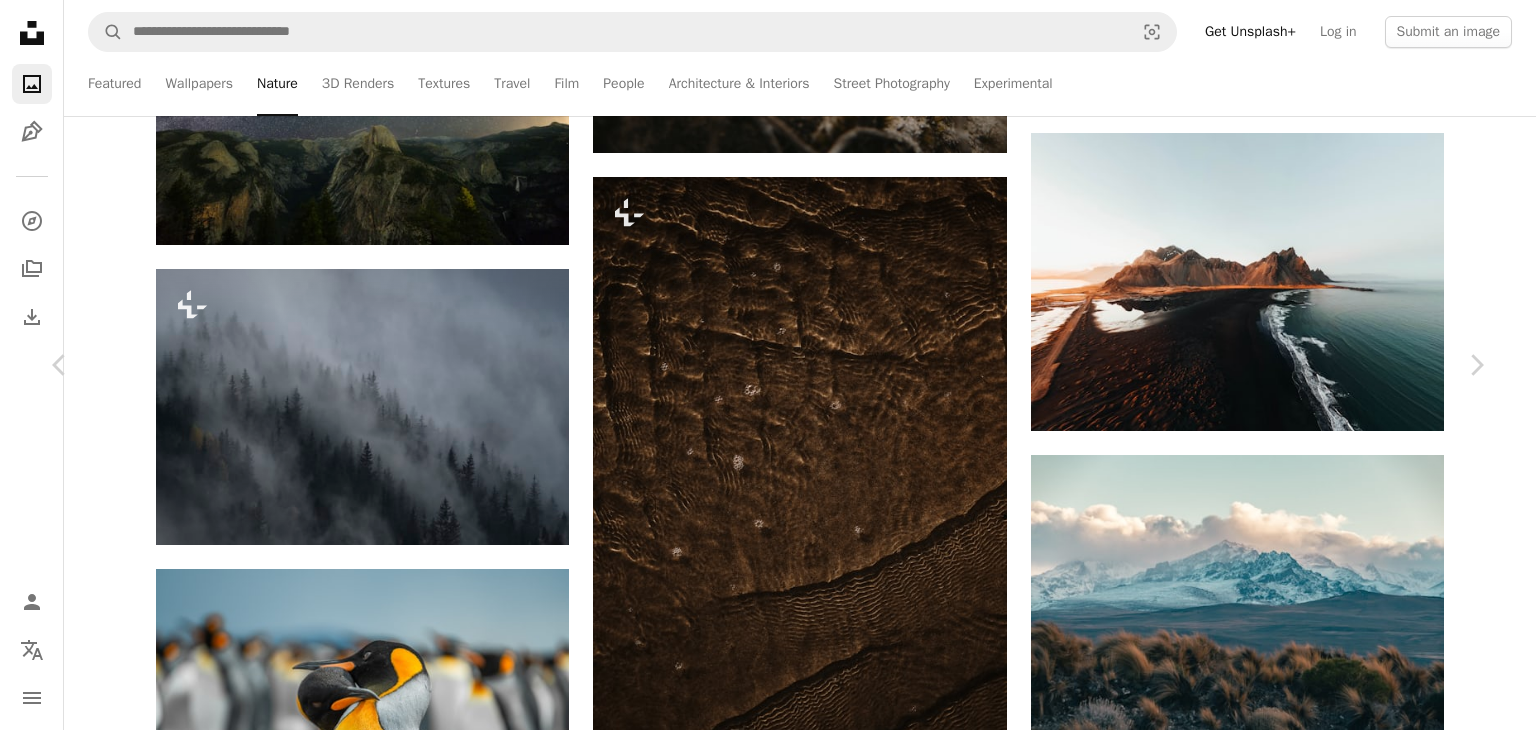 click at bounding box center [761, 4648] 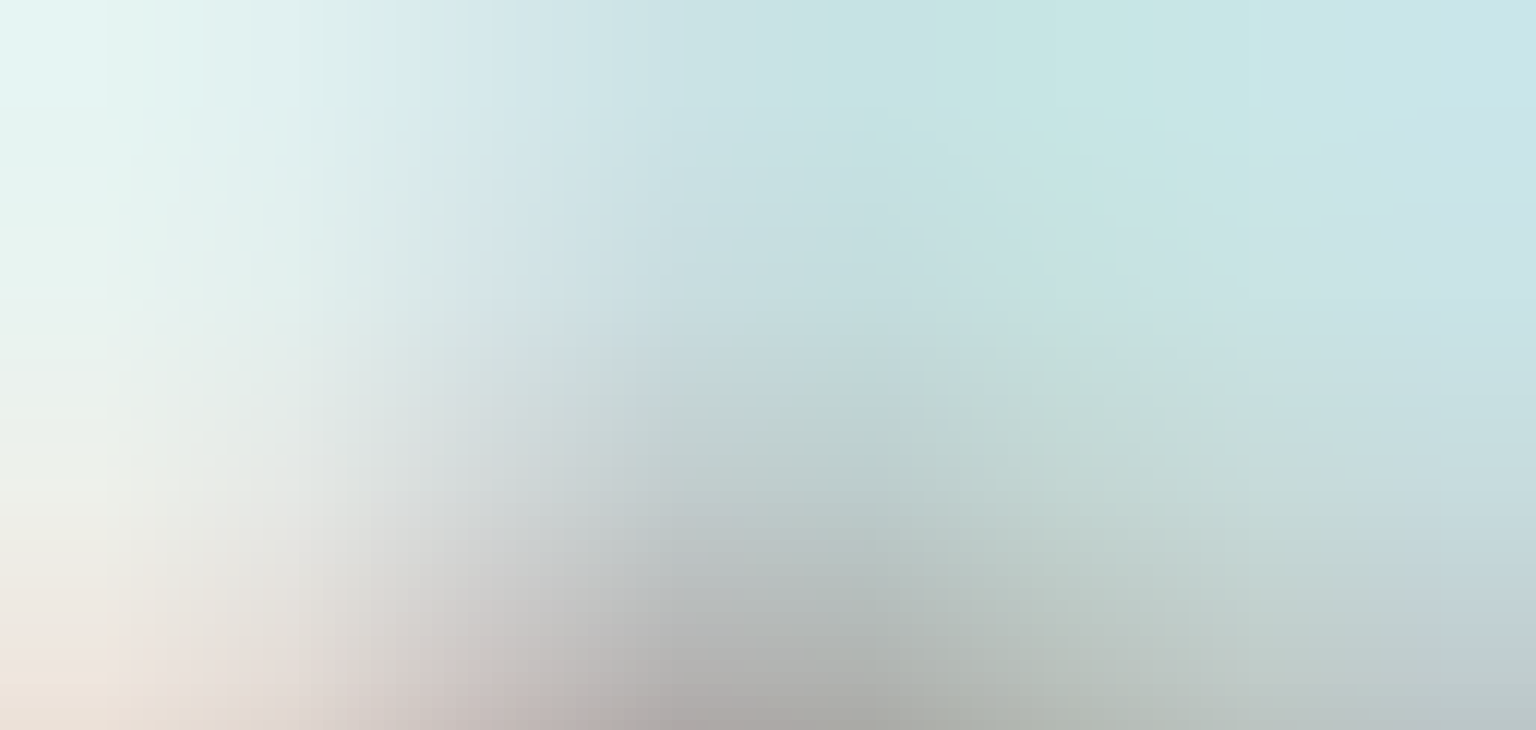 scroll, scrollTop: 177, scrollLeft: 0, axis: vertical 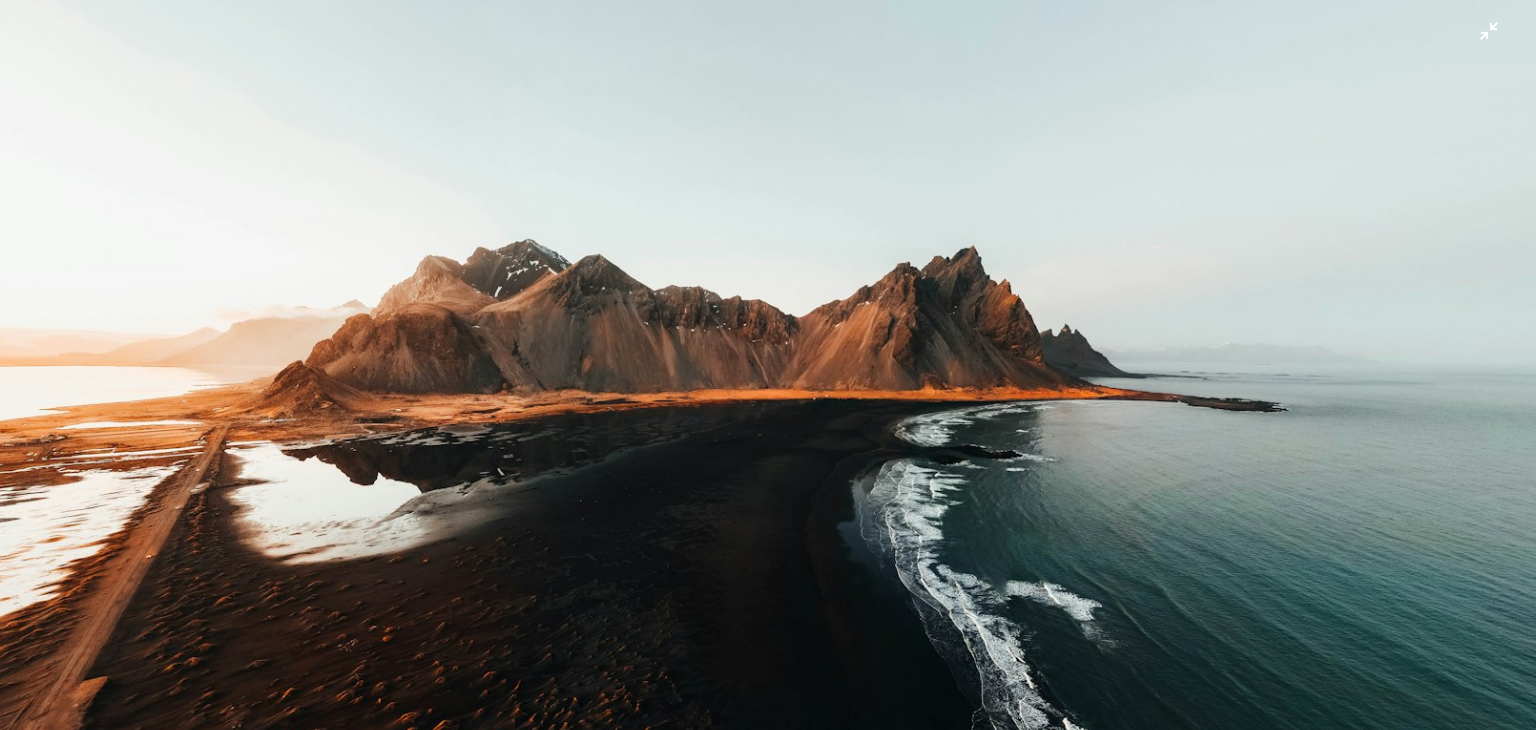 click at bounding box center [768, 376] 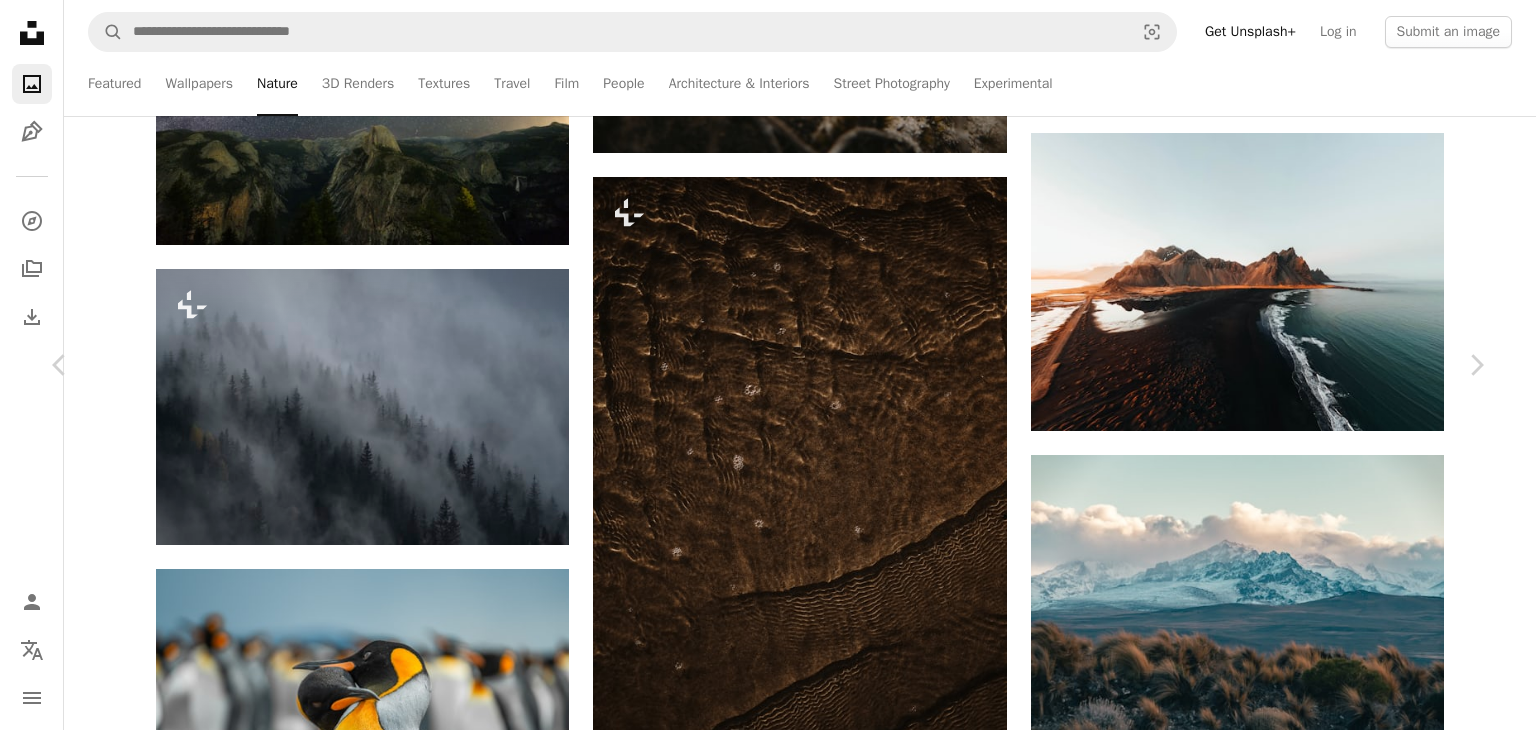scroll, scrollTop: 2304, scrollLeft: 0, axis: vertical 